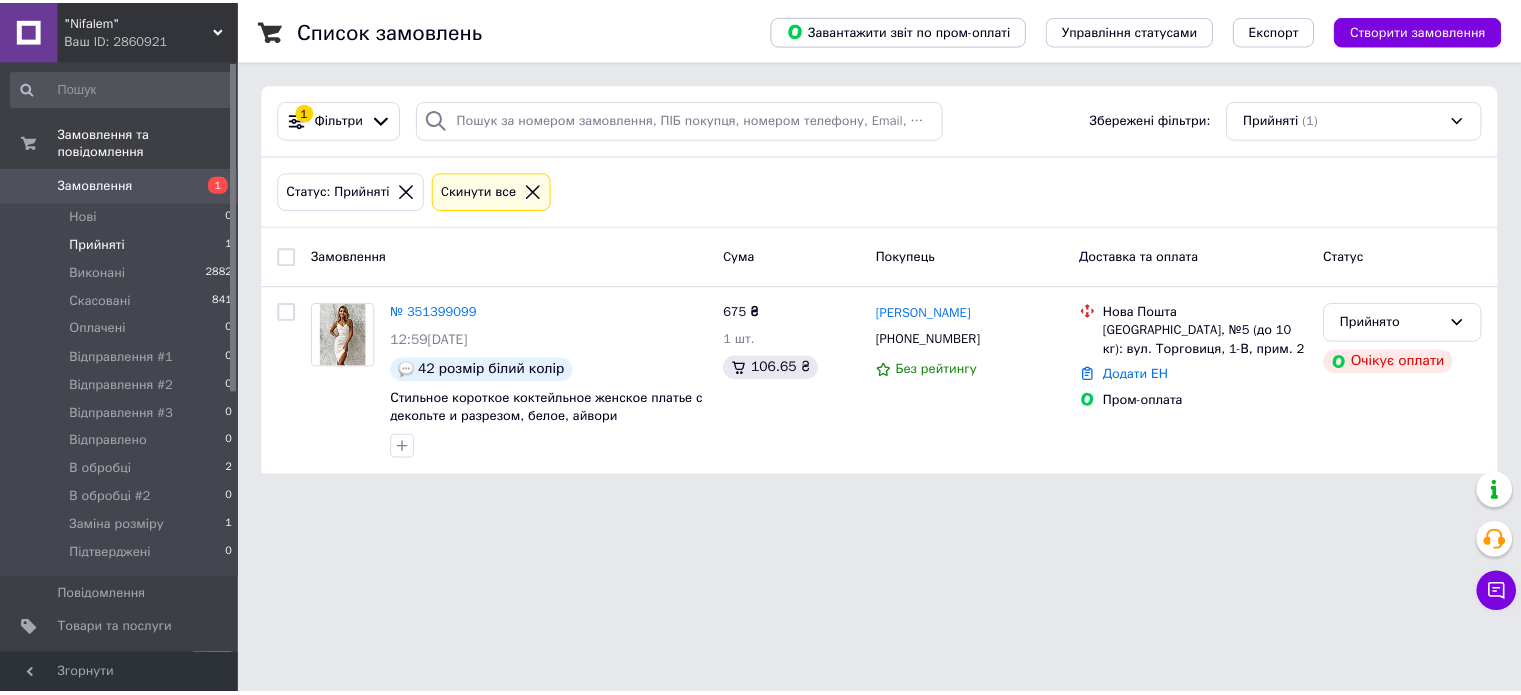 scroll, scrollTop: 0, scrollLeft: 0, axis: both 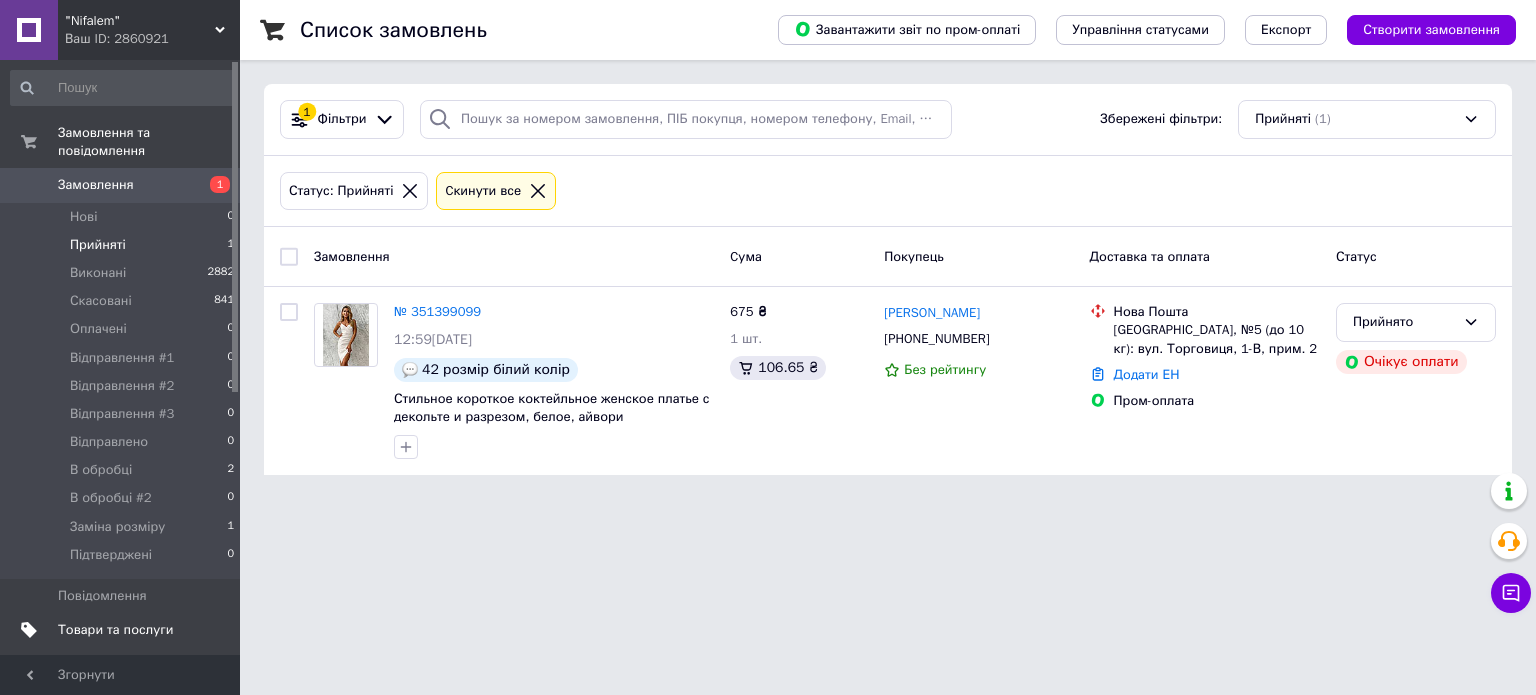 click on "Товари та послуги" at bounding box center (115, 630) 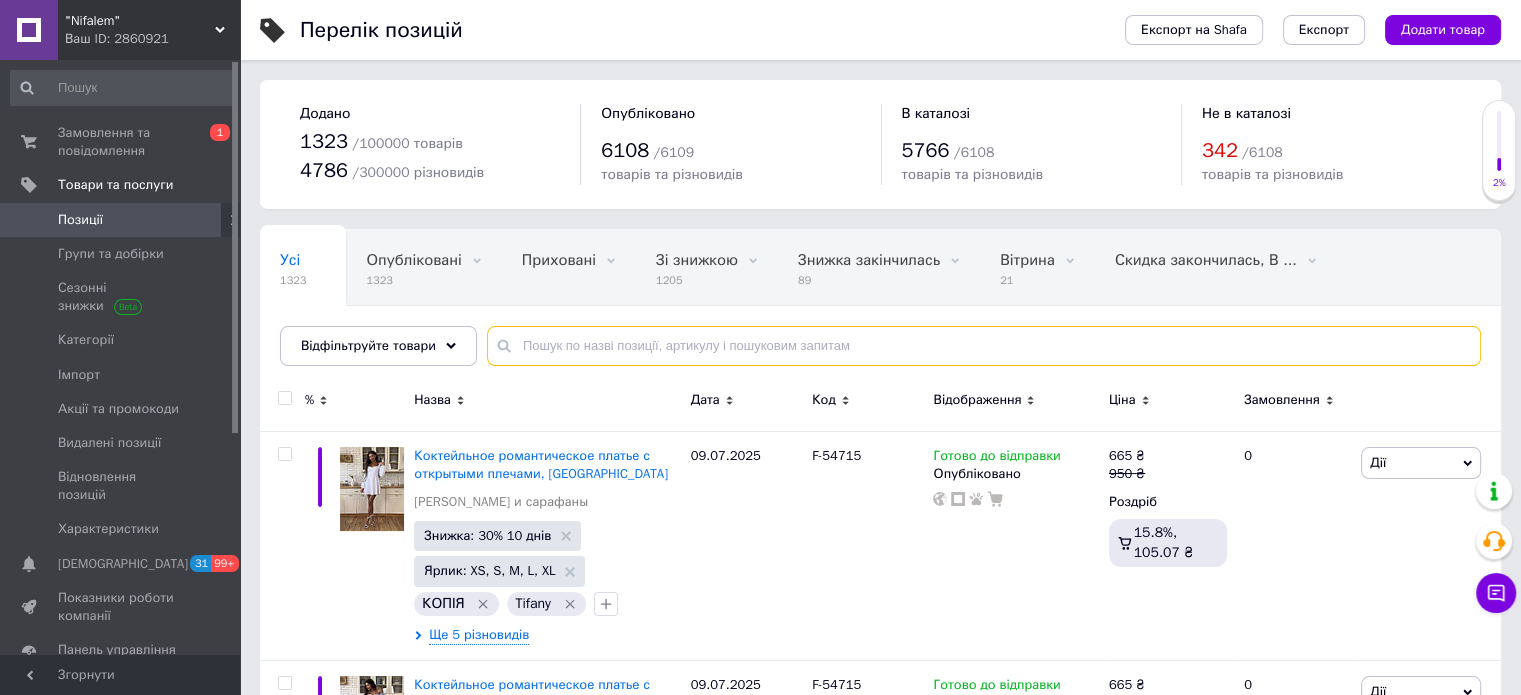 click at bounding box center [984, 346] 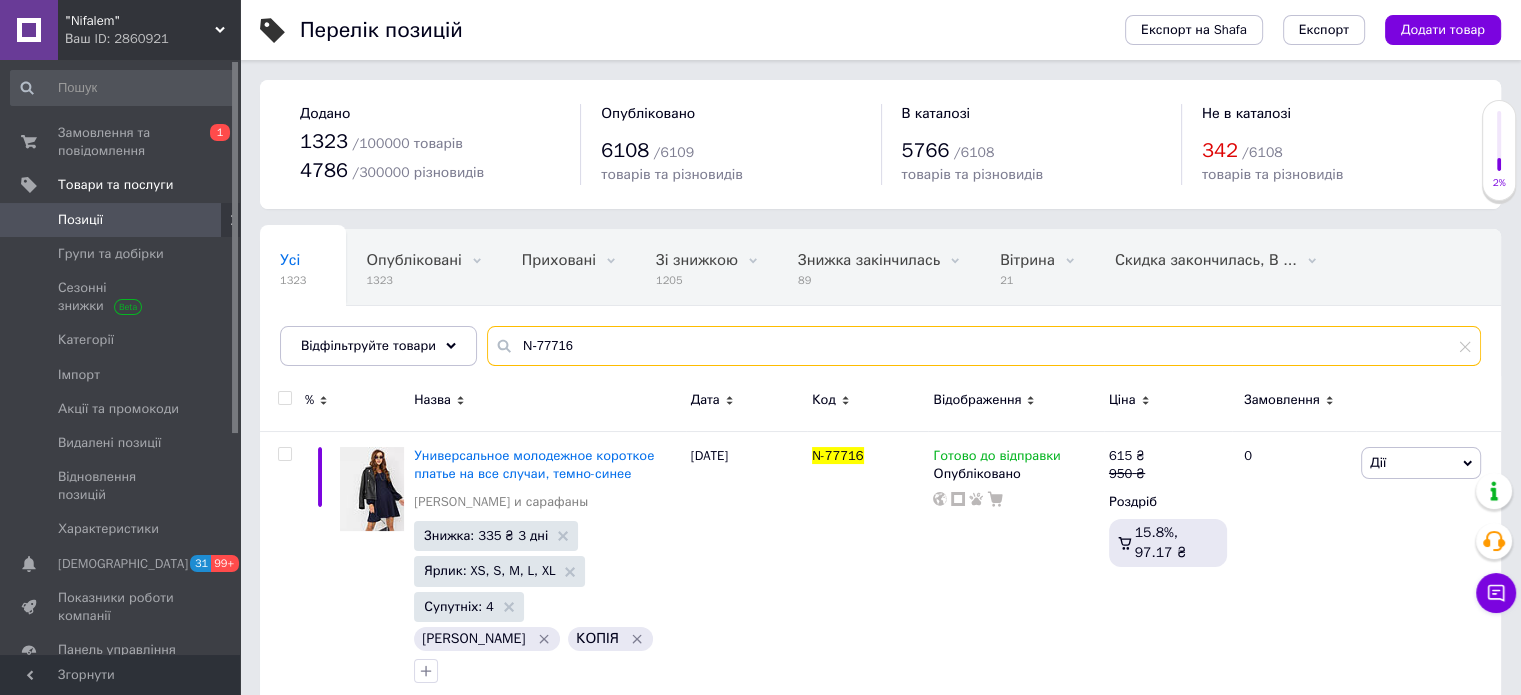 type on "N-77716" 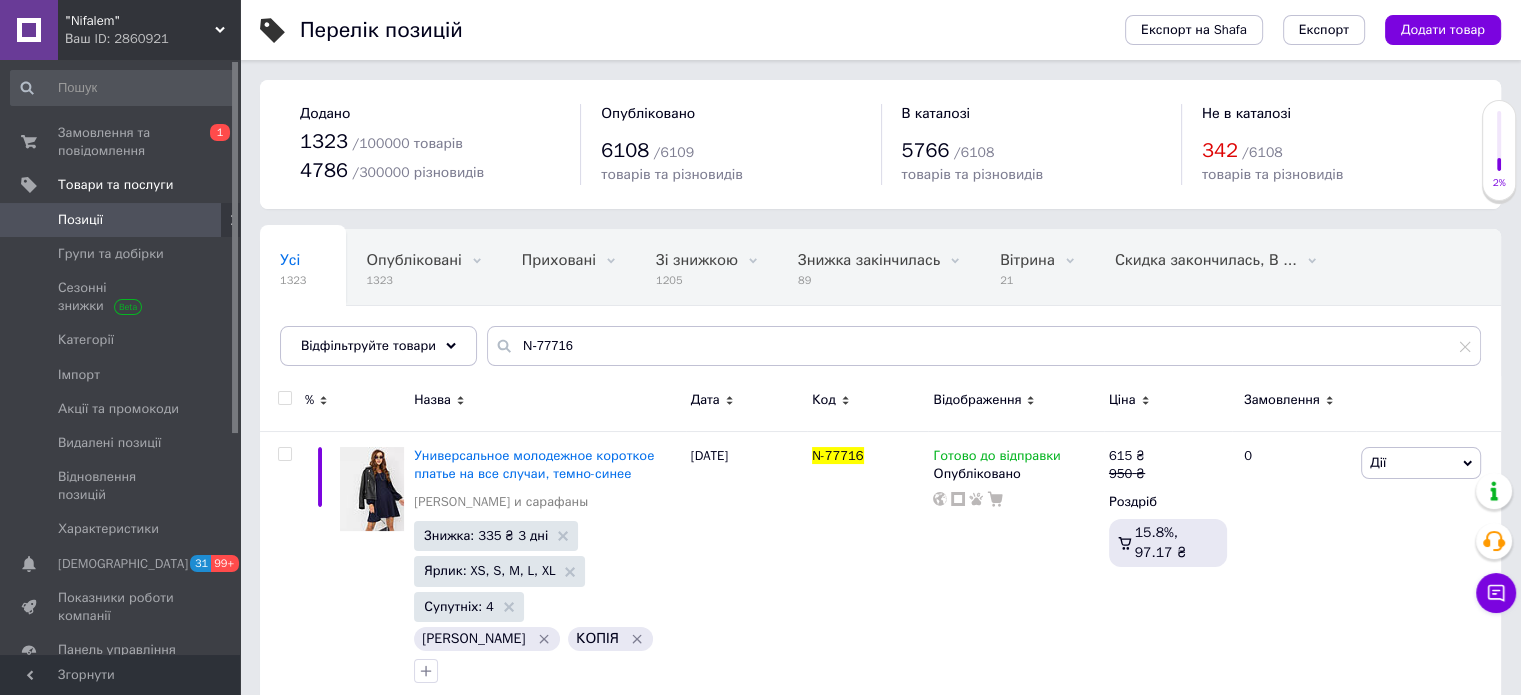 click at bounding box center [284, 398] 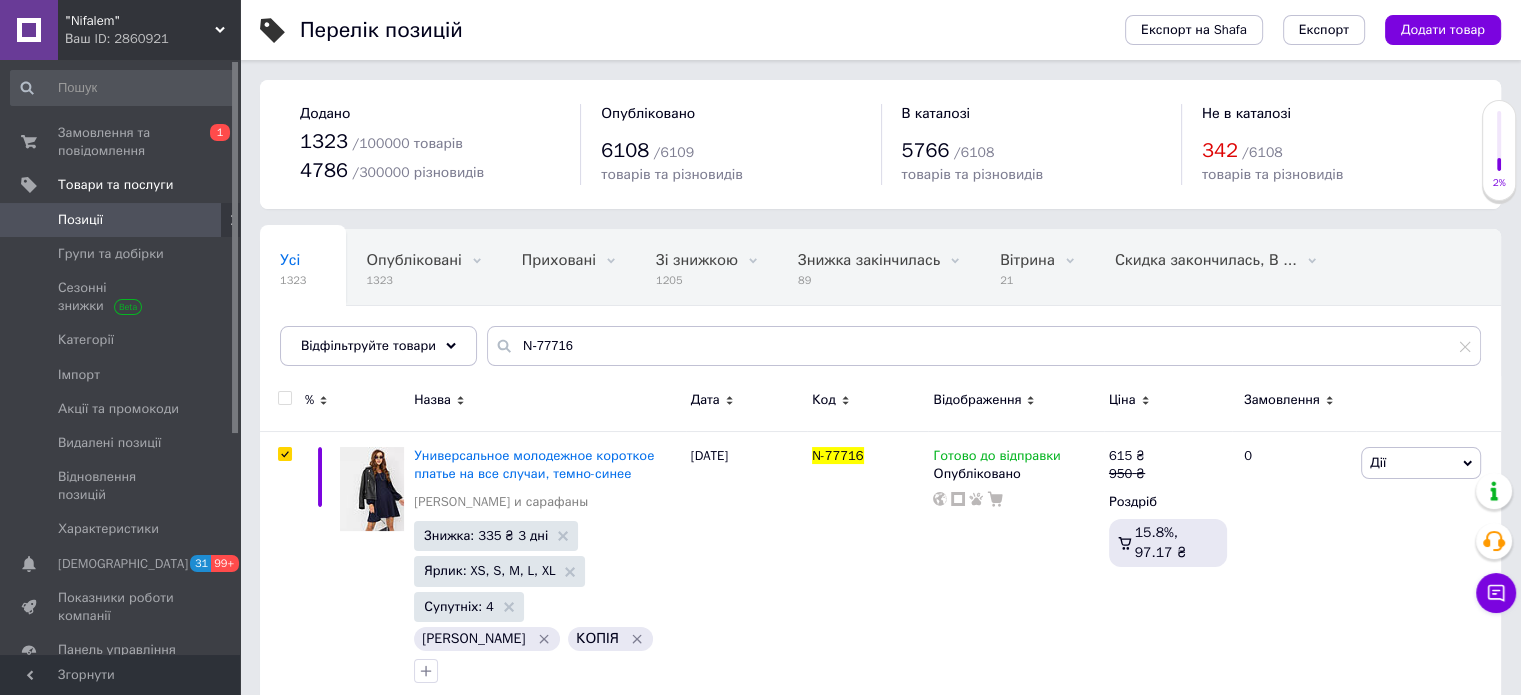 checkbox on "true" 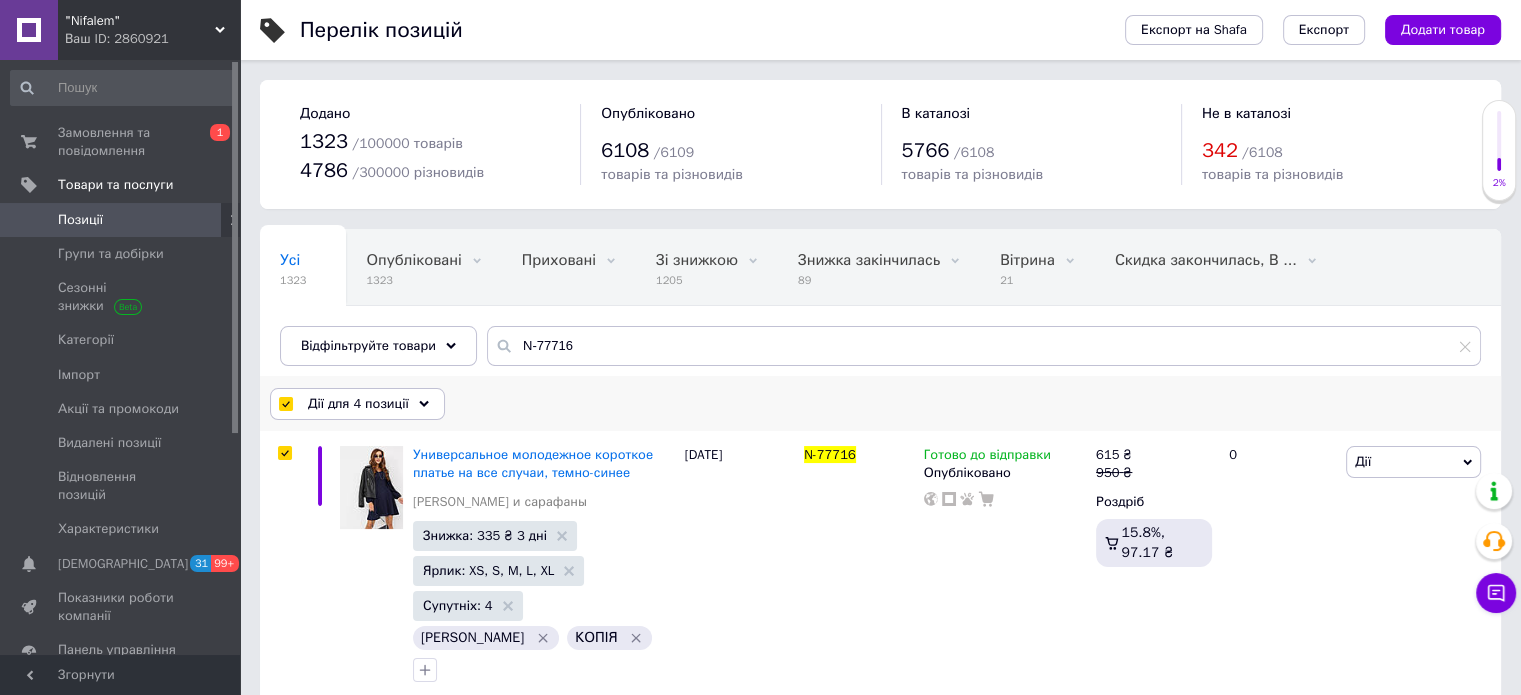 click on "Дії для 4 позиції" at bounding box center (358, 404) 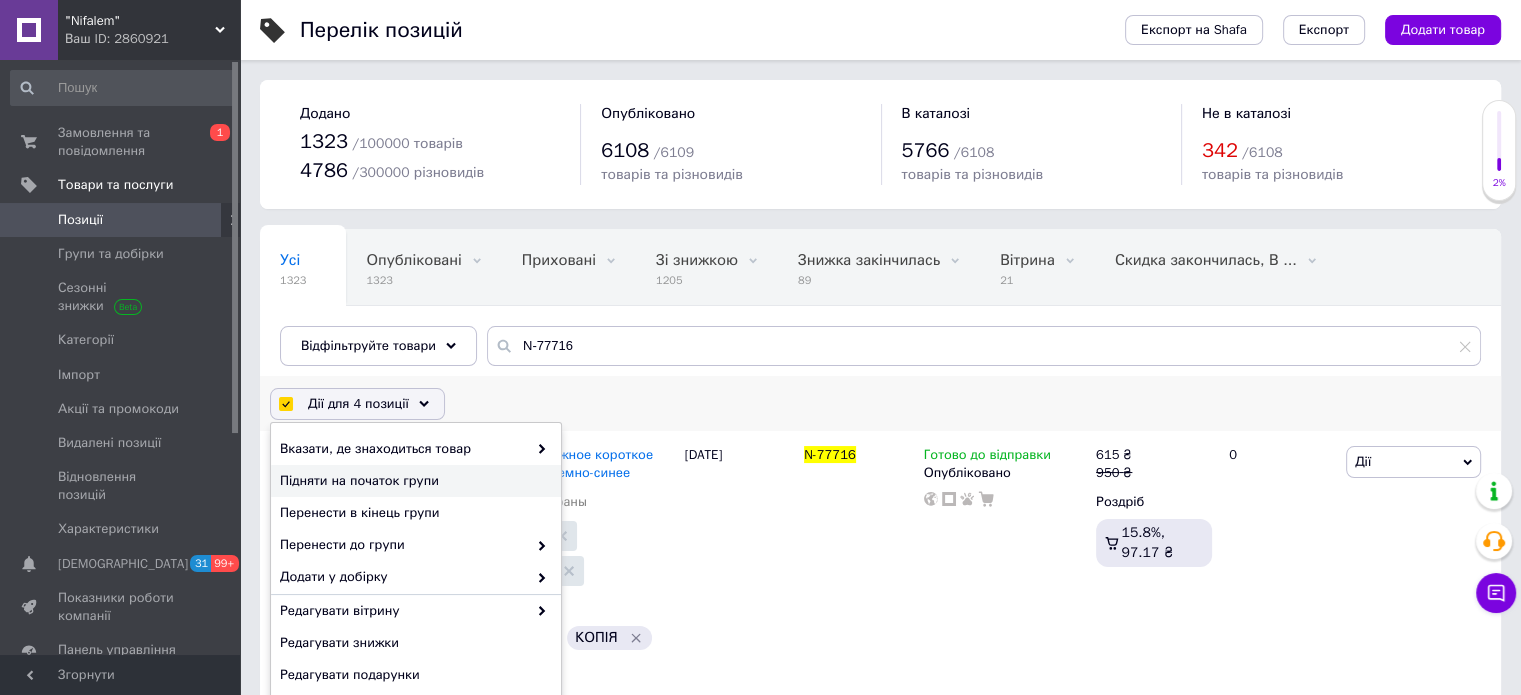 click on "Підняти на початок групи" at bounding box center (413, 481) 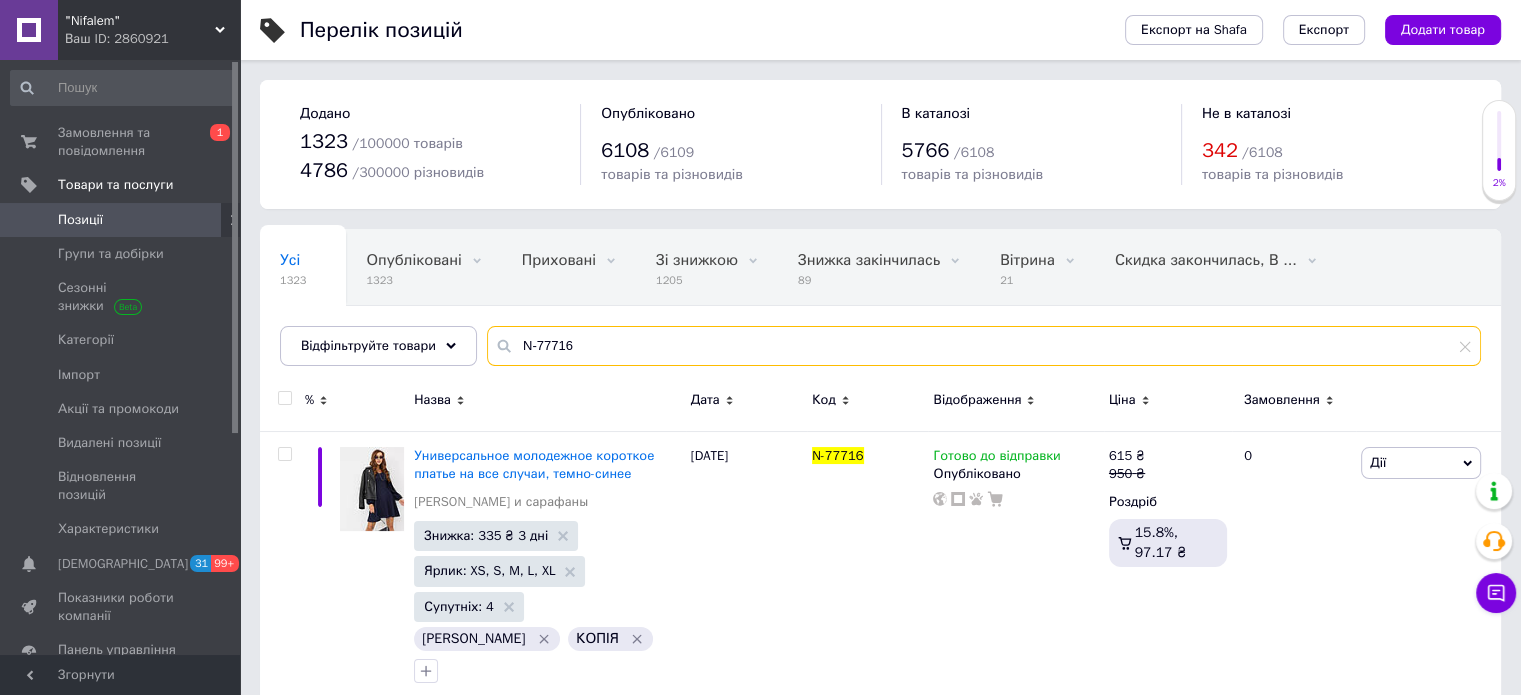 click on "N-77716" at bounding box center (984, 346) 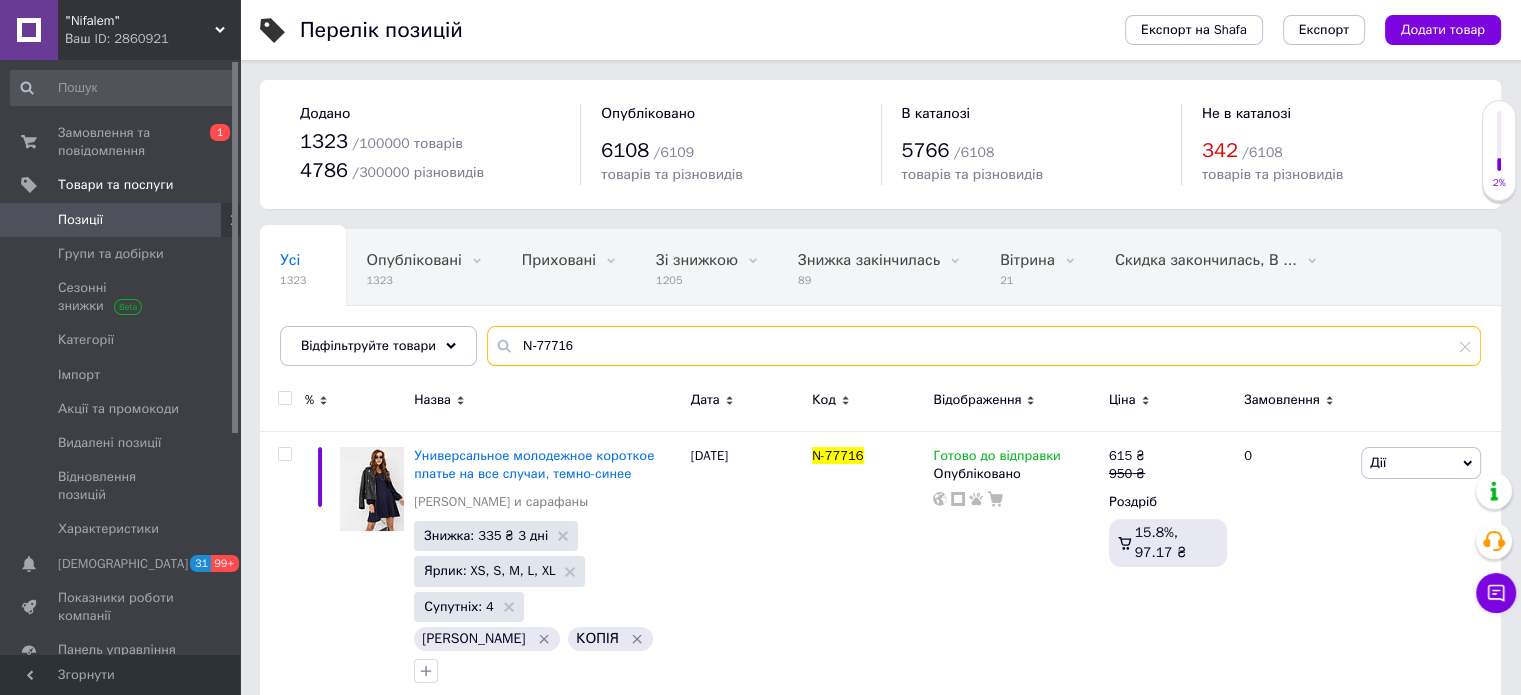 paste on "41081" 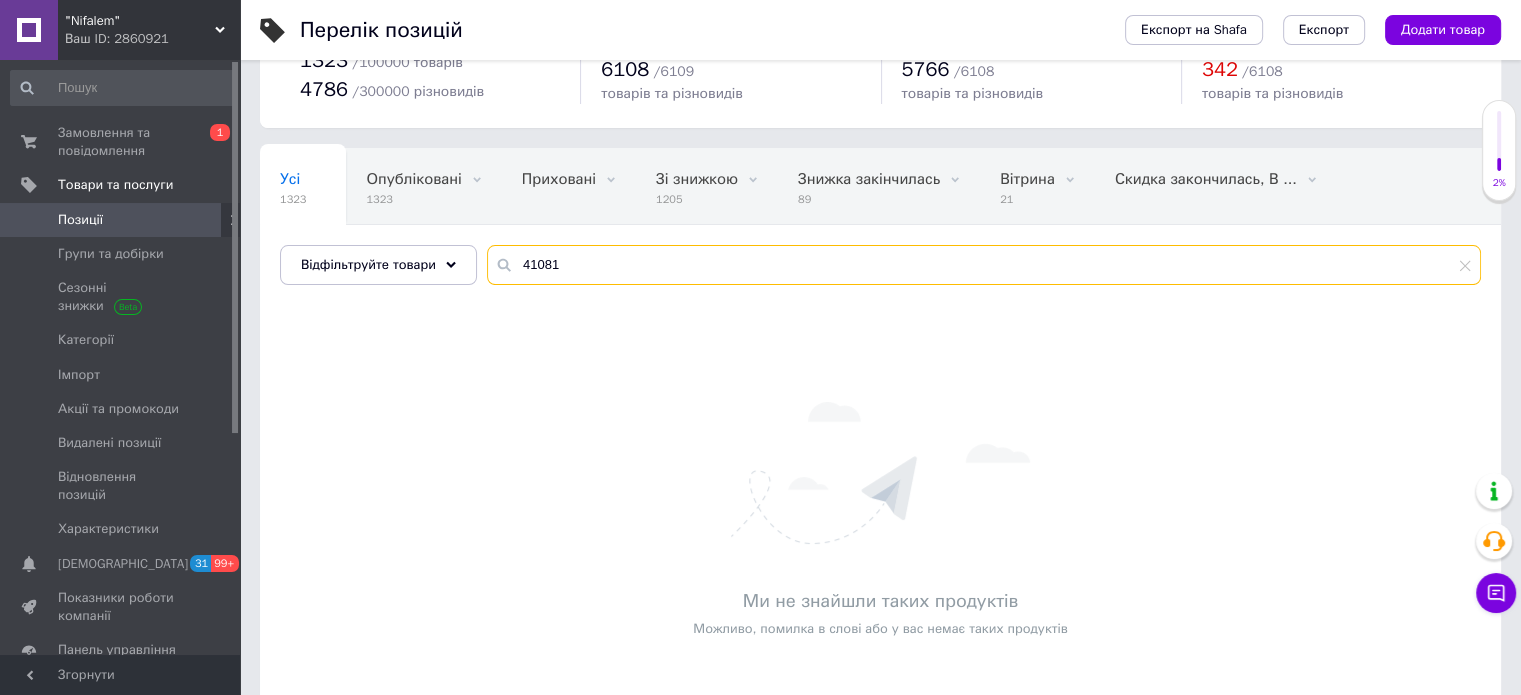 scroll, scrollTop: 100, scrollLeft: 0, axis: vertical 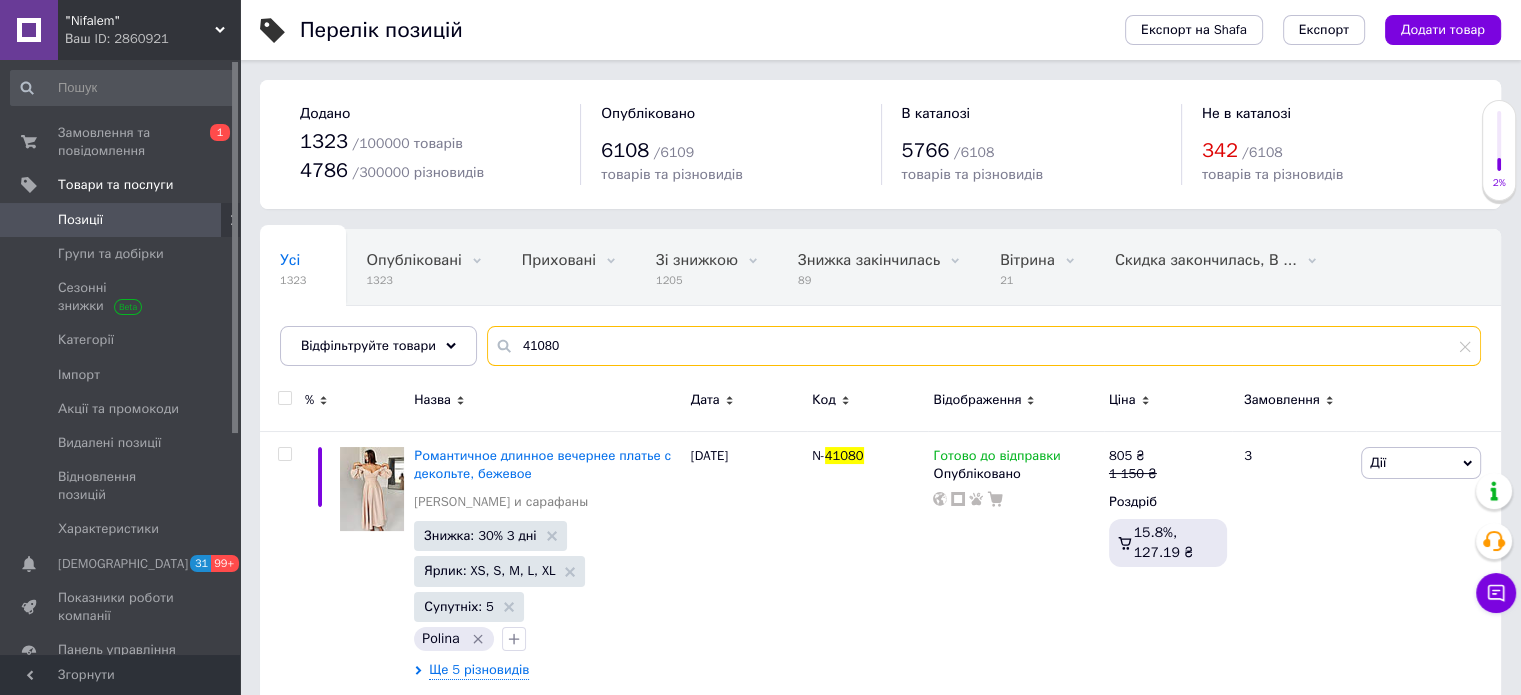 paste on "88091" 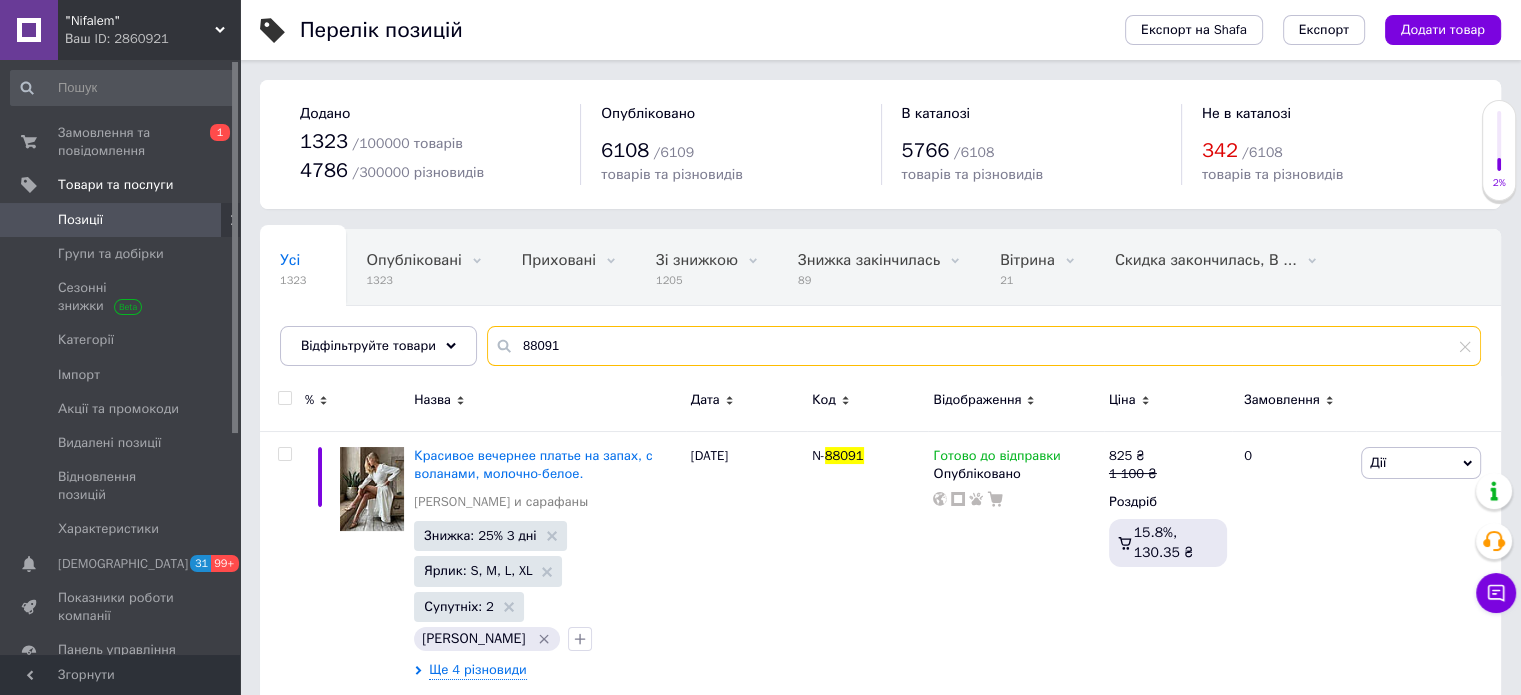 scroll, scrollTop: 180, scrollLeft: 0, axis: vertical 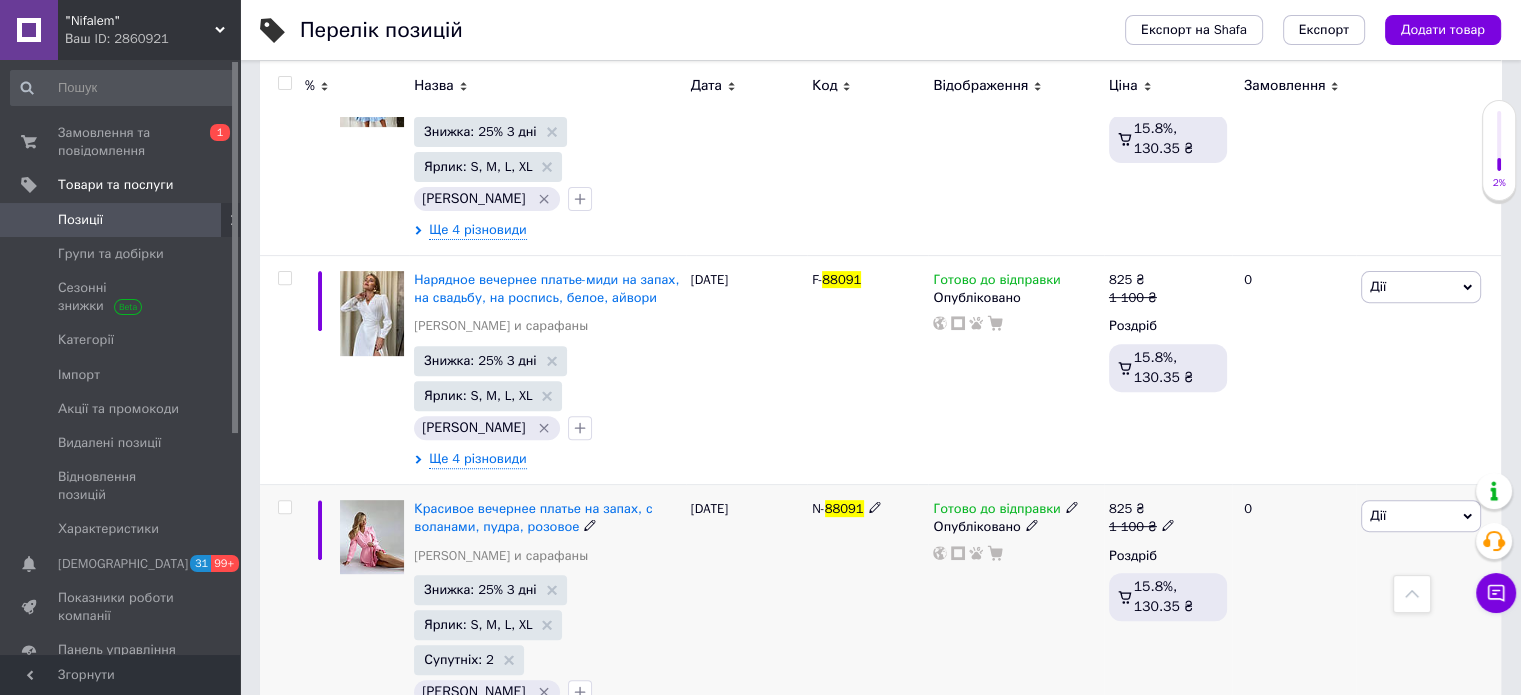 click 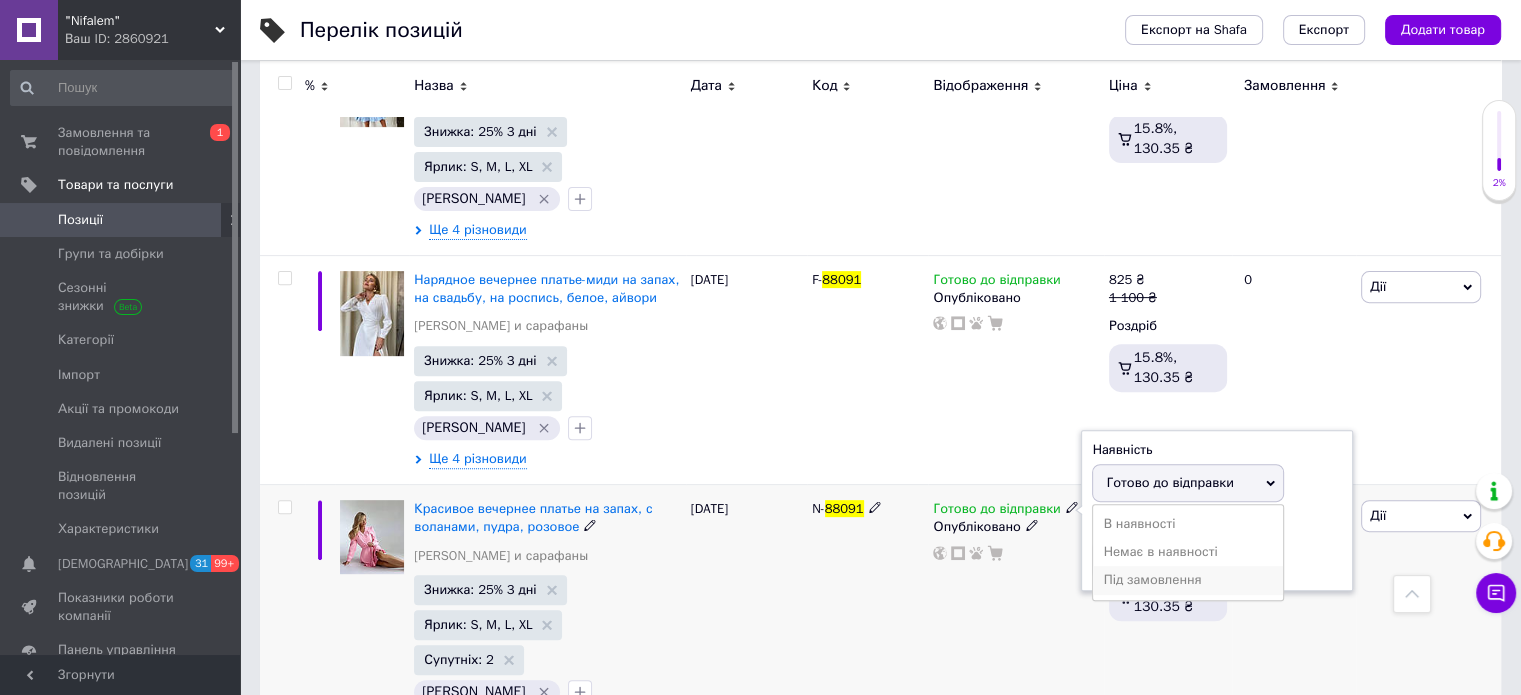 click on "Під замовлення" at bounding box center [1188, 580] 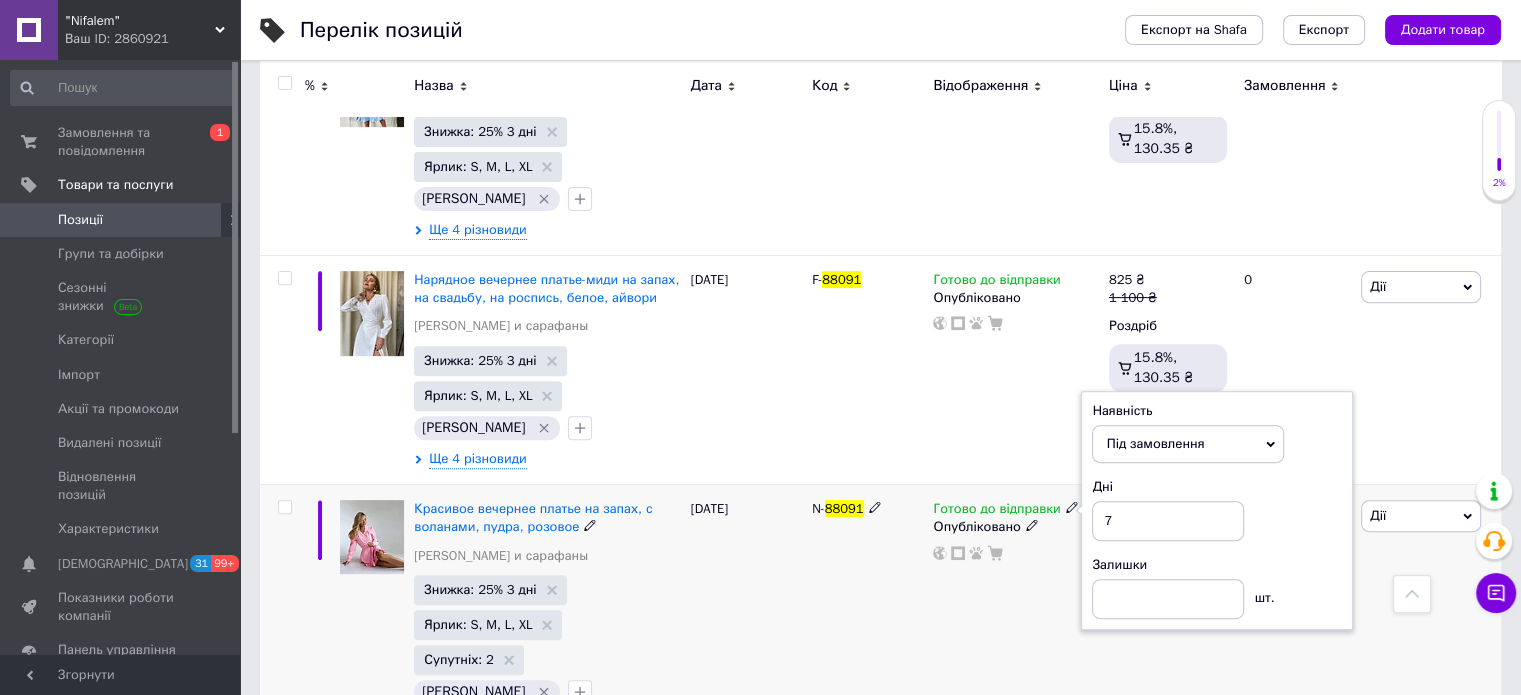 click on "Готово до відправки Наявність Під замовлення В наявності Немає в наявності Готово до відправки Дні 7 Залишки шт. Опубліковано" at bounding box center [1015, 617] 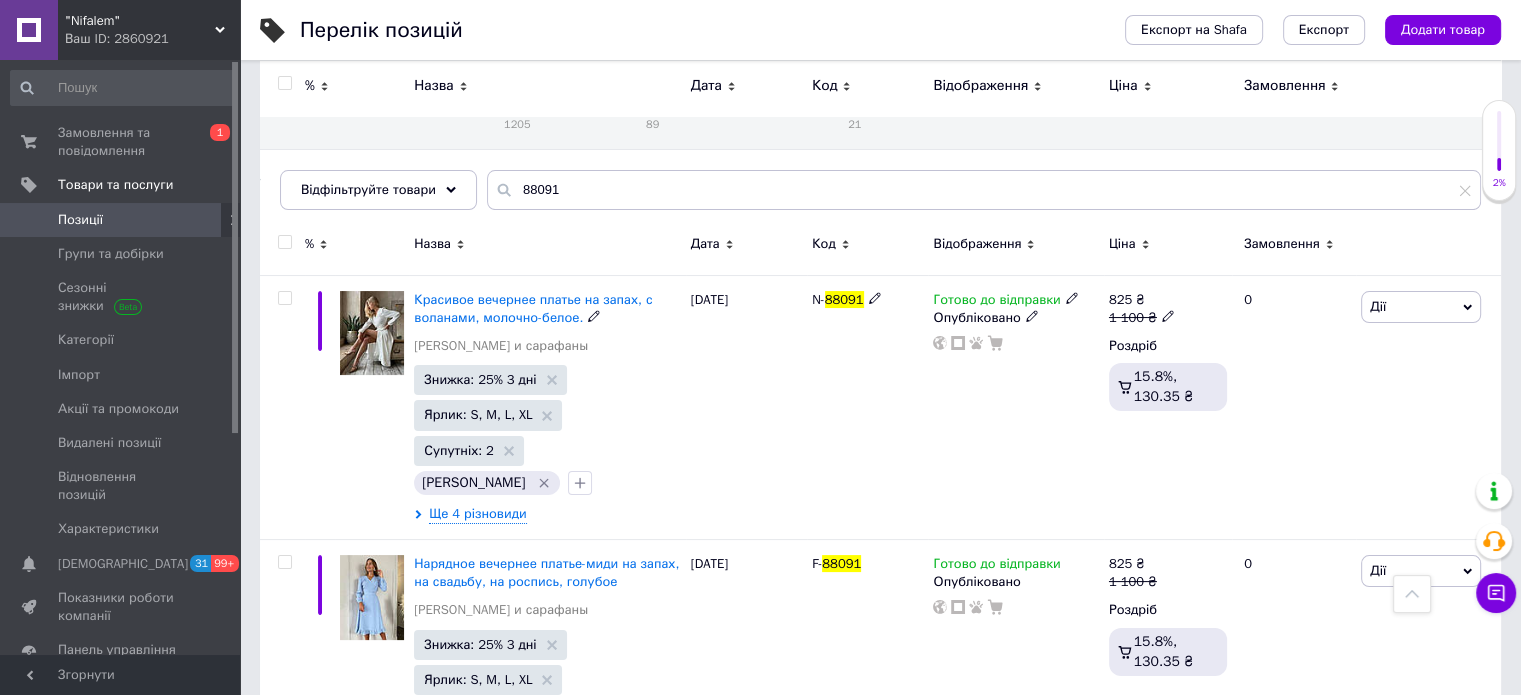 scroll, scrollTop: 0, scrollLeft: 0, axis: both 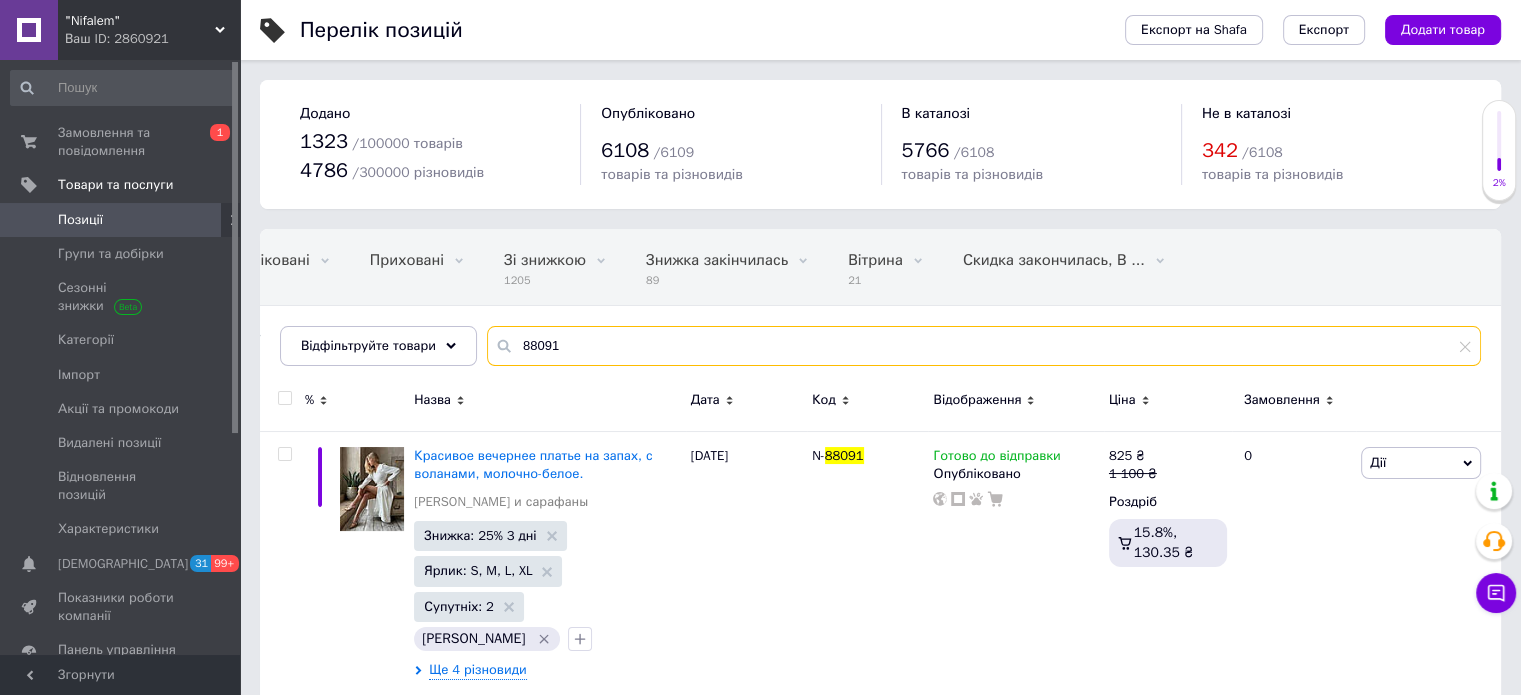 click on "88091" at bounding box center [984, 346] 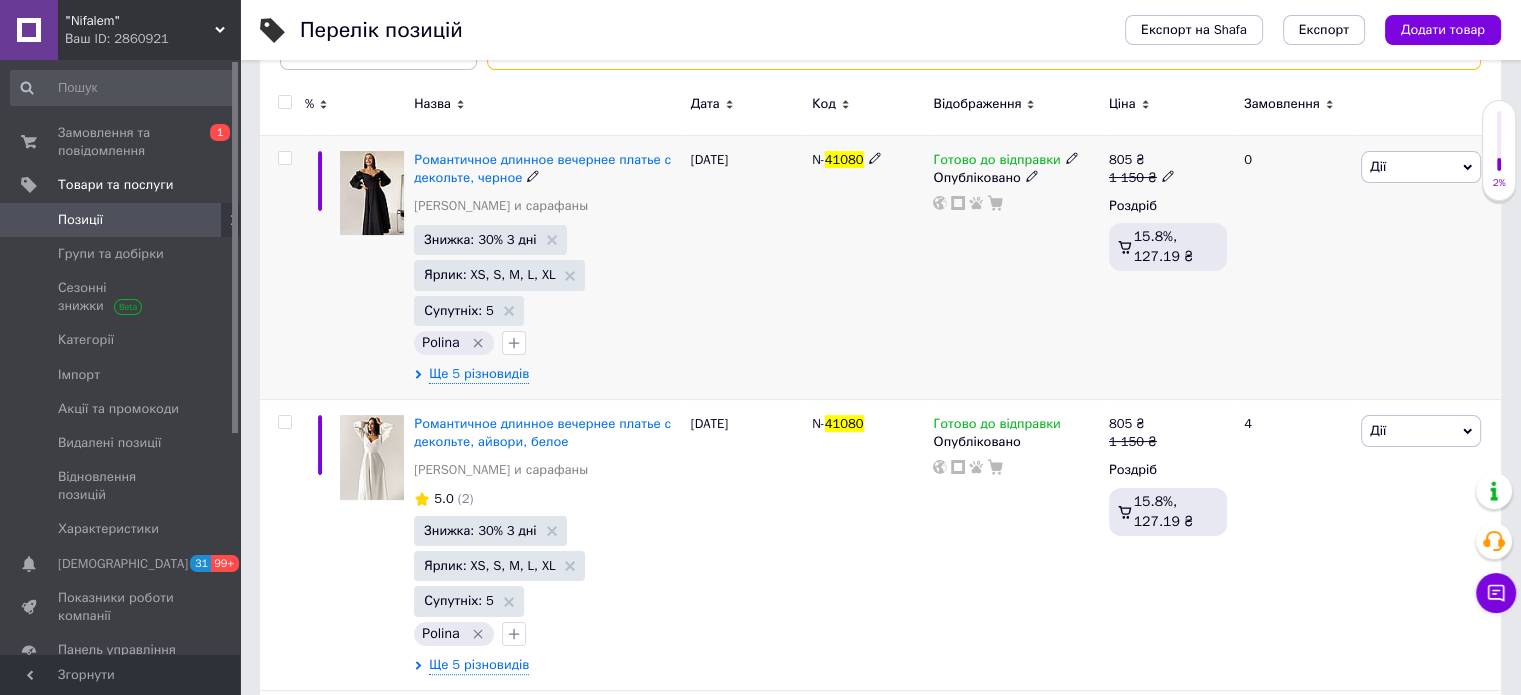 scroll, scrollTop: 300, scrollLeft: 0, axis: vertical 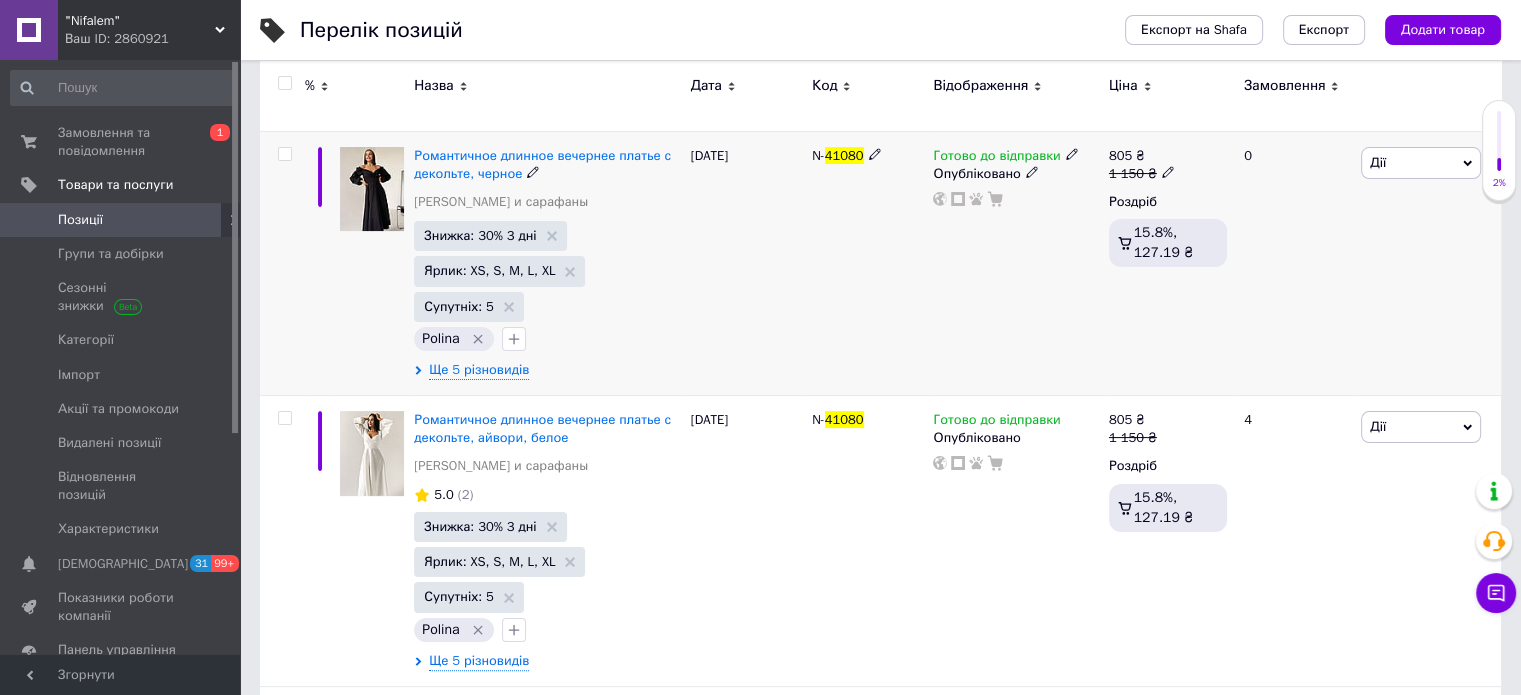 type on "41080" 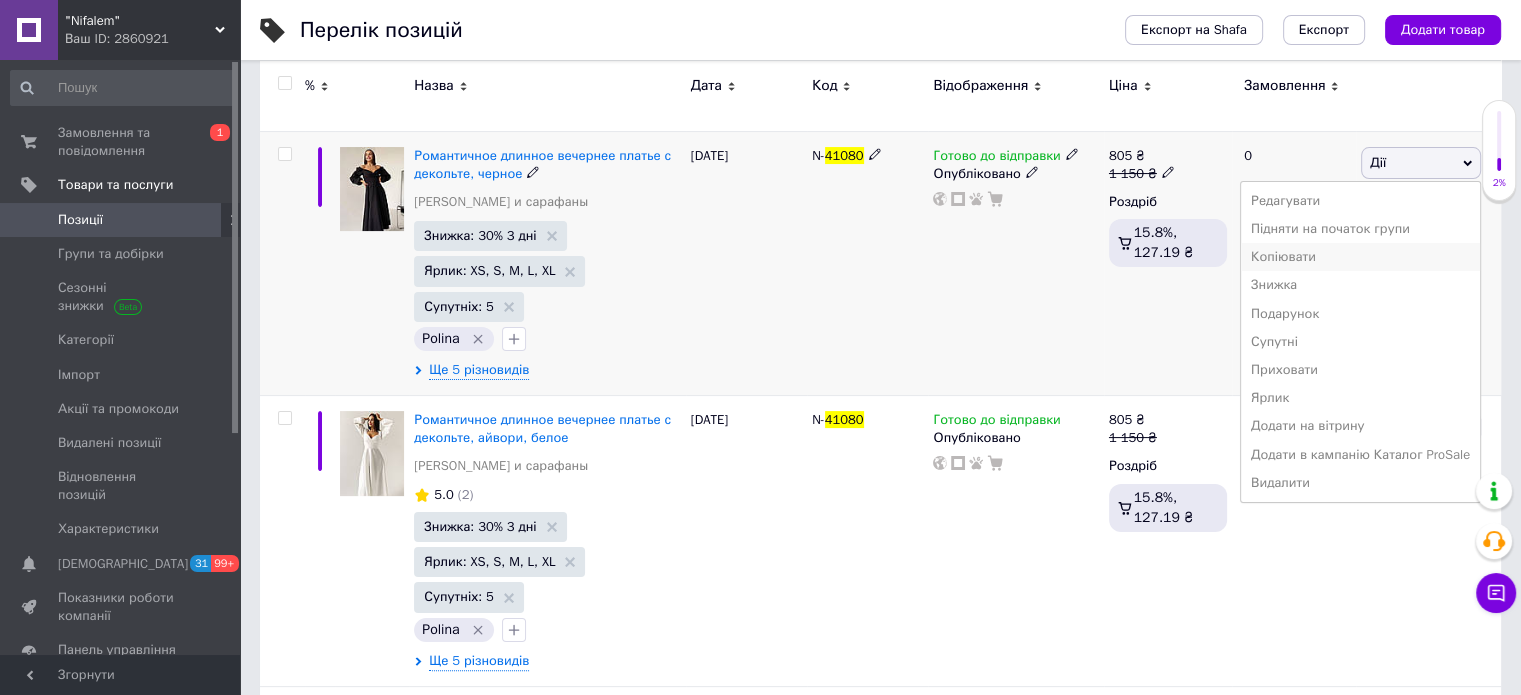 click on "Копіювати" at bounding box center [1360, 257] 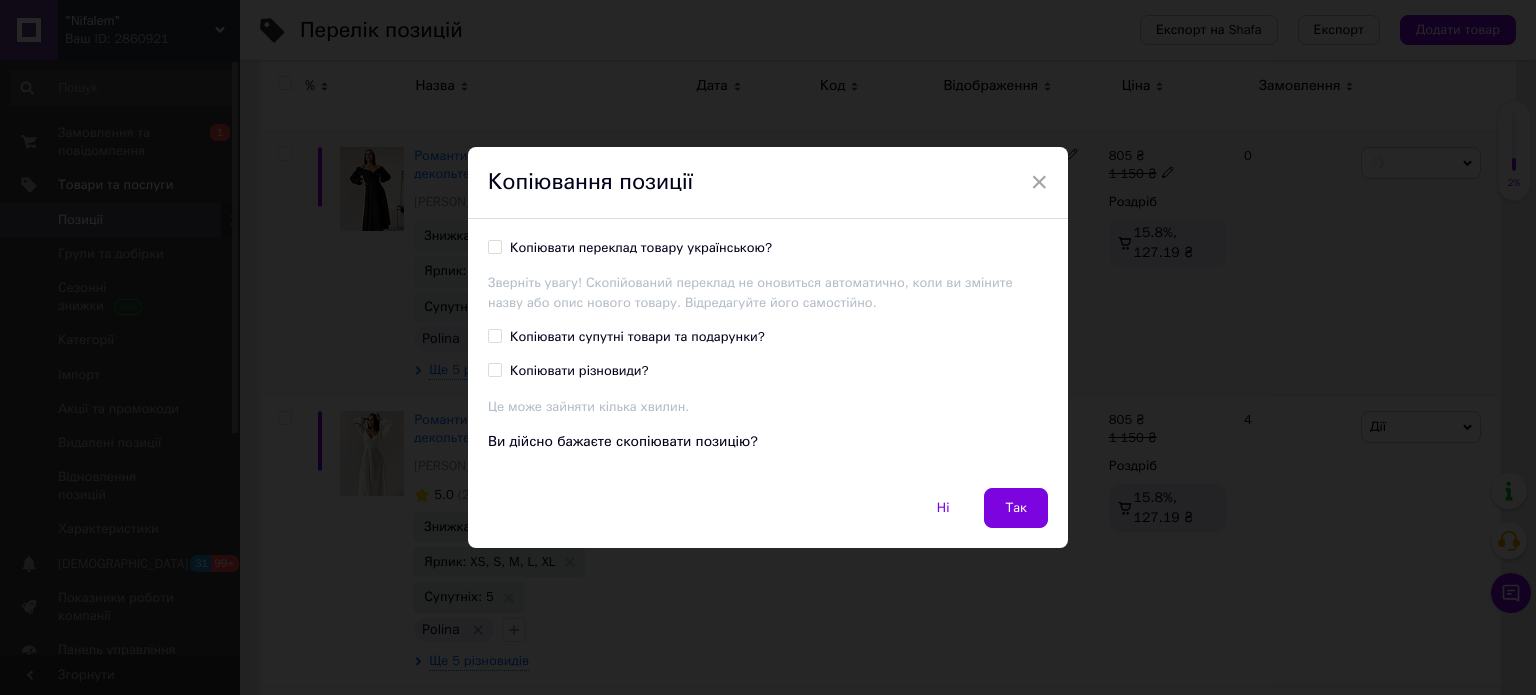 click on "Копіювати переклад товару українською?" at bounding box center (641, 248) 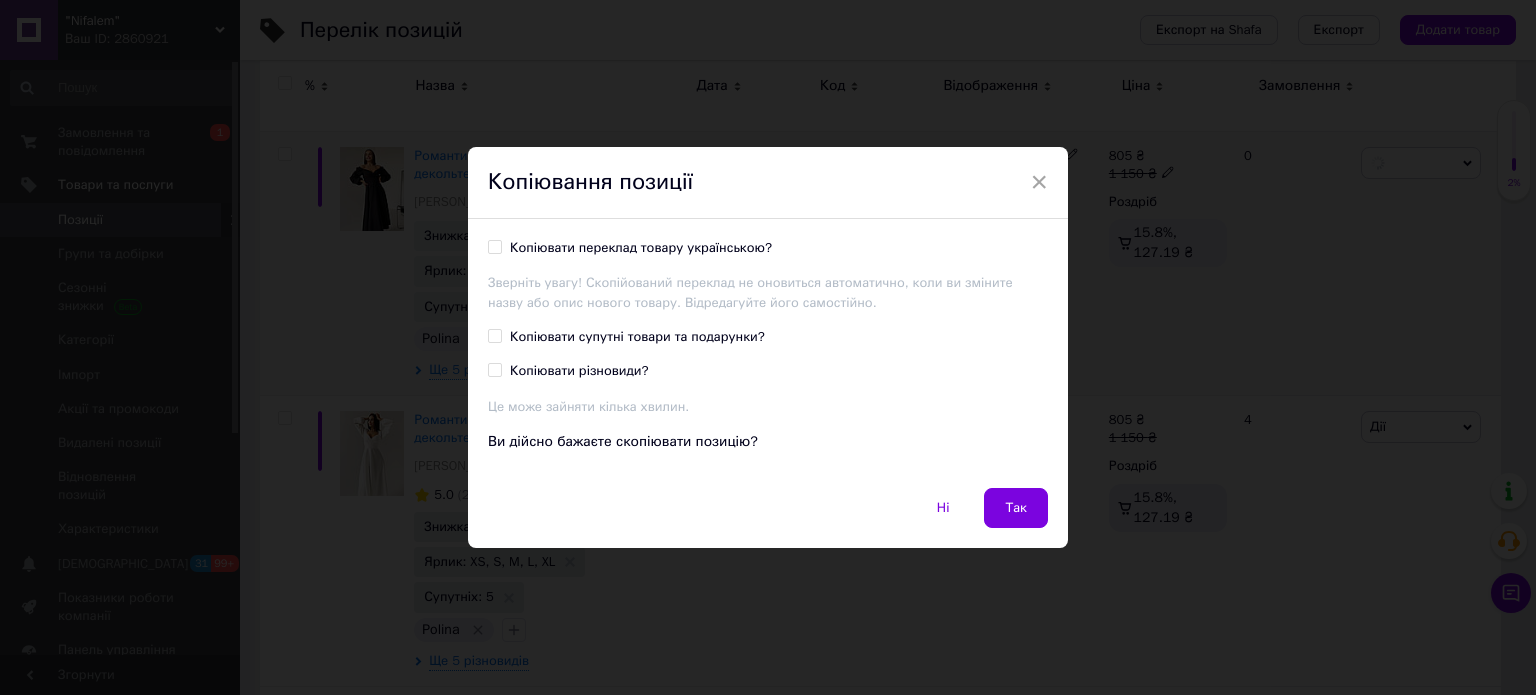 click on "Копіювати переклад товару українською?" at bounding box center (494, 246) 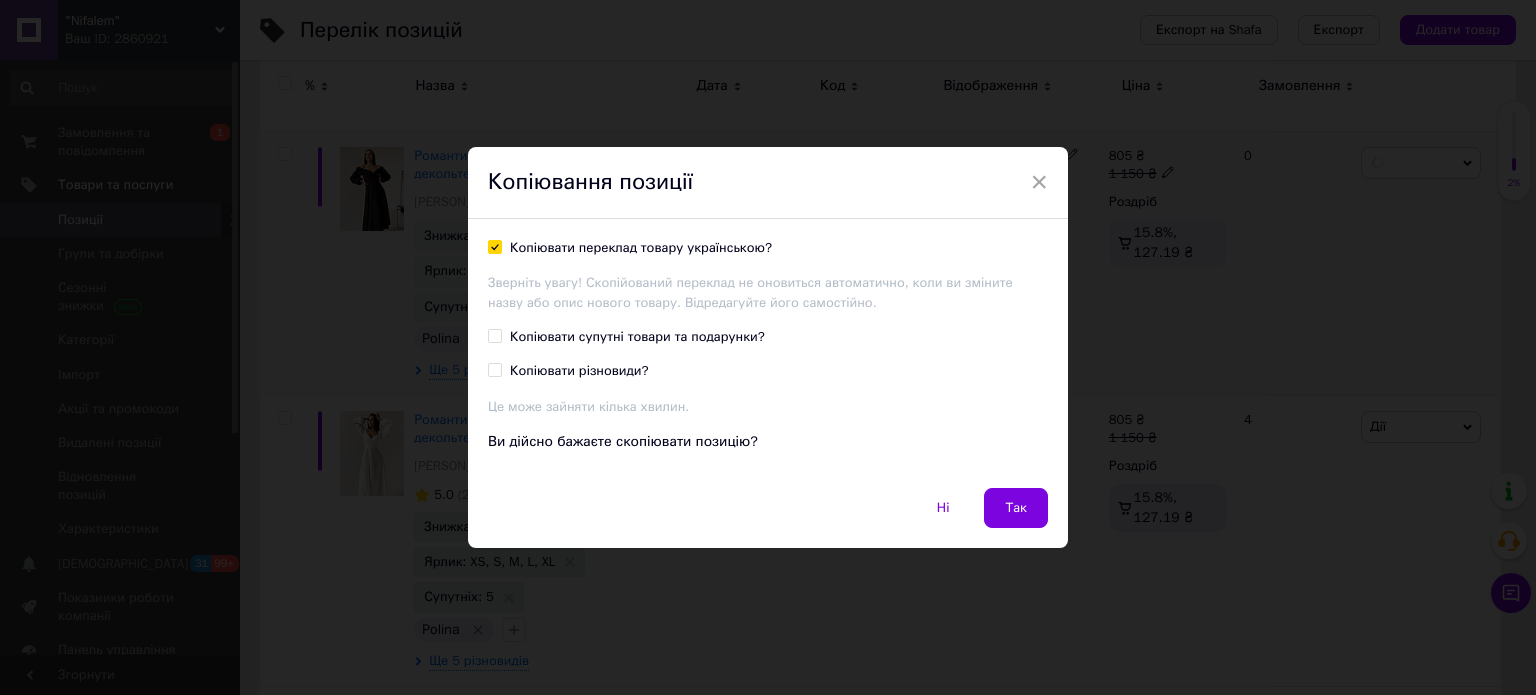 checkbox on "true" 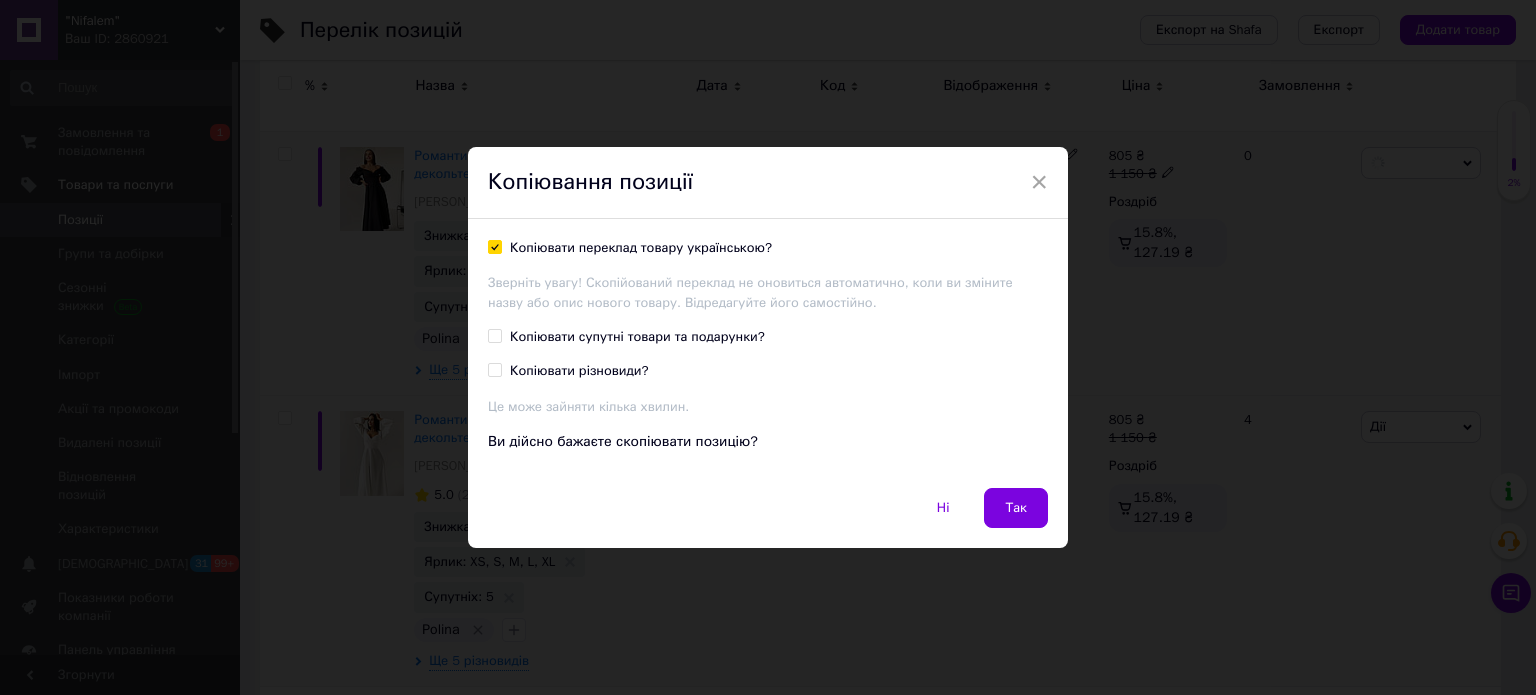 click on "Так" at bounding box center (1016, 508) 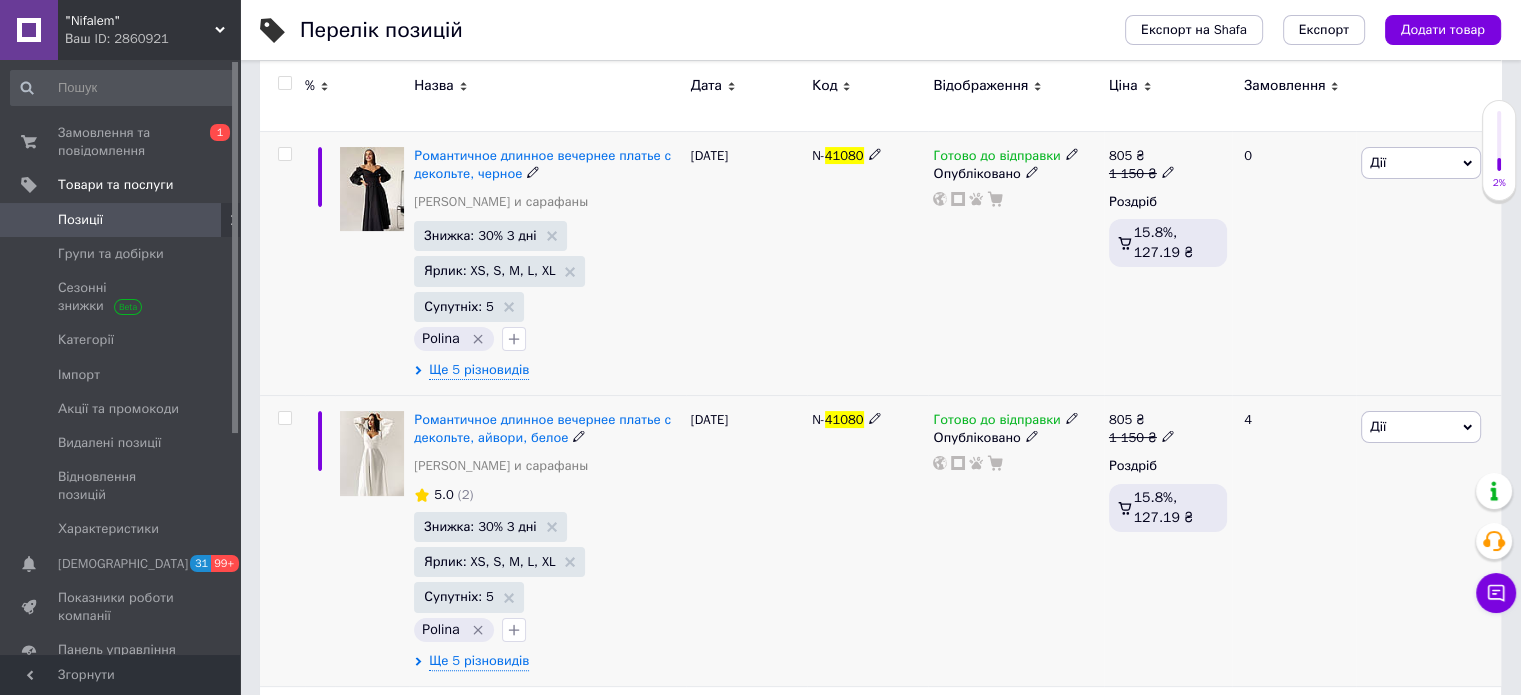 scroll, scrollTop: 0, scrollLeft: 137, axis: horizontal 